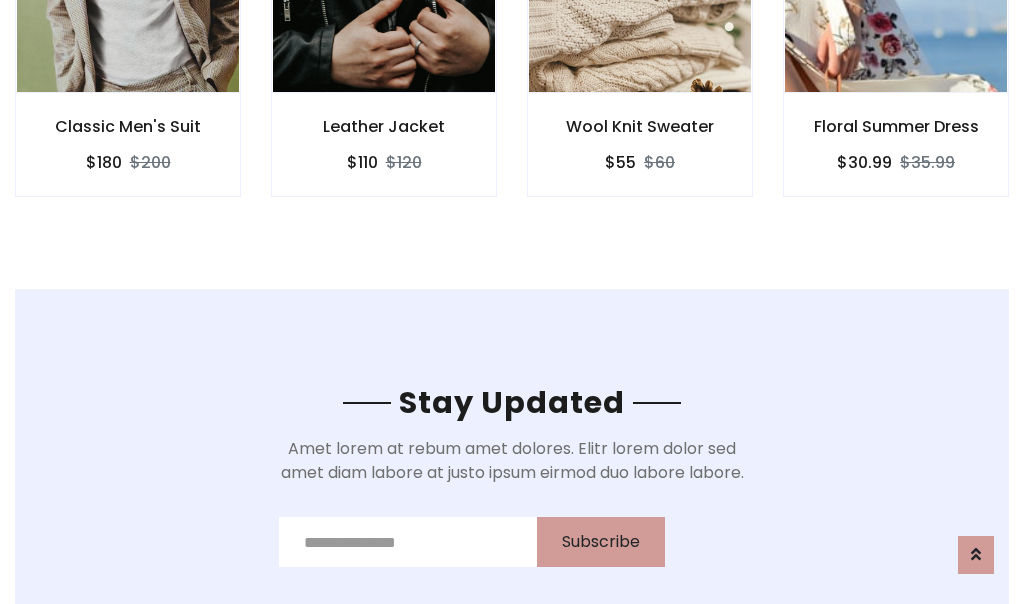 scroll, scrollTop: 3012, scrollLeft: 0, axis: vertical 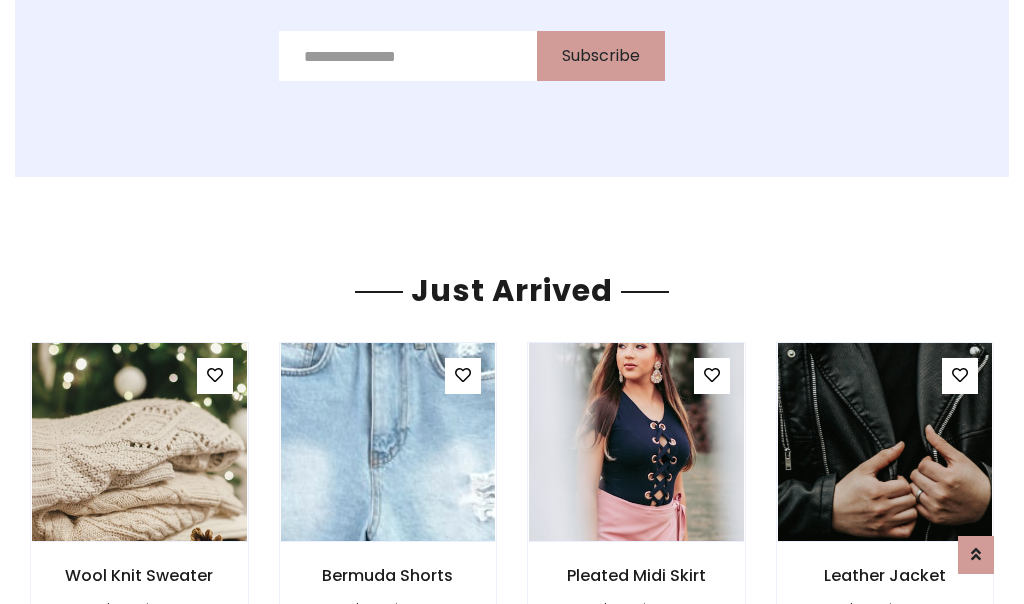click on "Wool Knit Sweater
$55
$60" at bounding box center [640, -428] 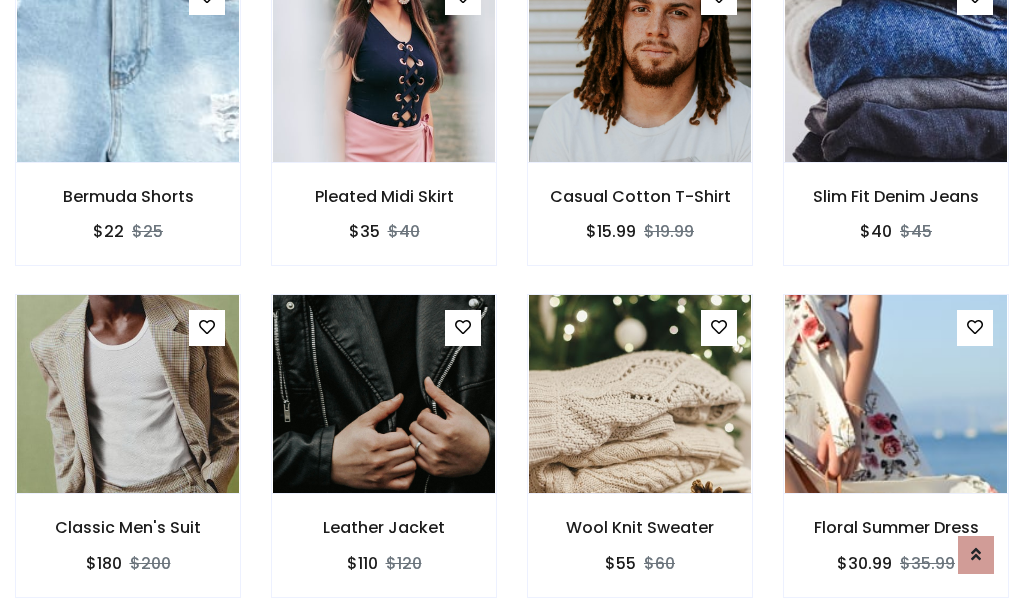 click on "Wool Knit Sweater
$55
$60" at bounding box center [640, 459] 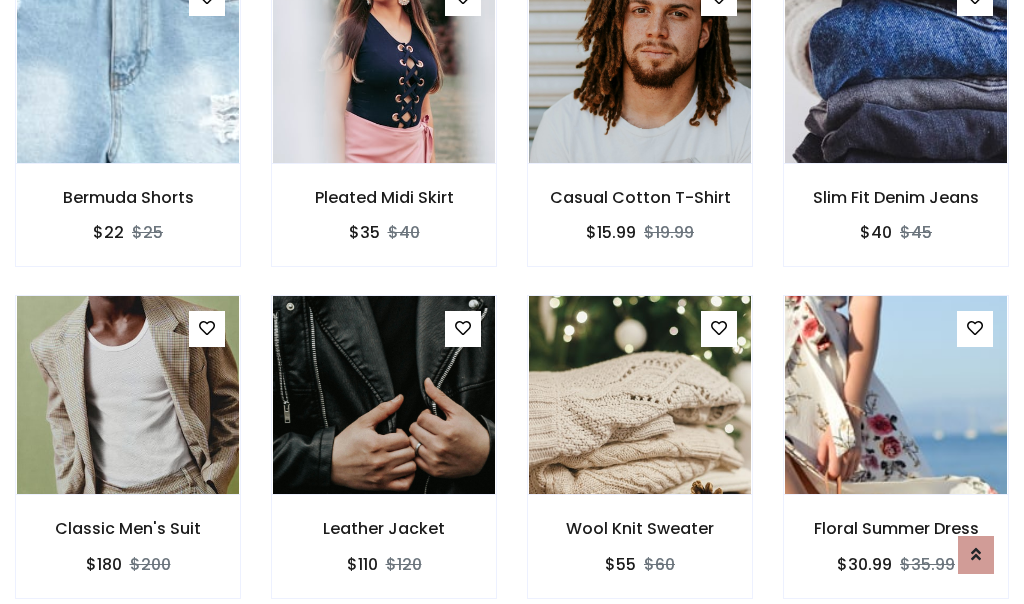 click on "Wool Knit Sweater
$55
$60" at bounding box center (640, 460) 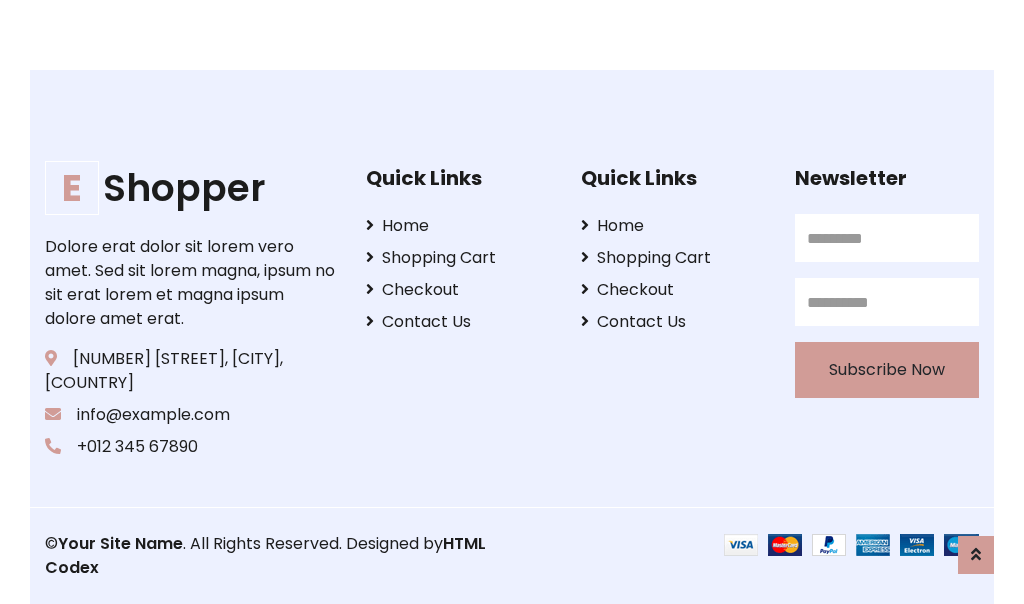 scroll, scrollTop: 3807, scrollLeft: 0, axis: vertical 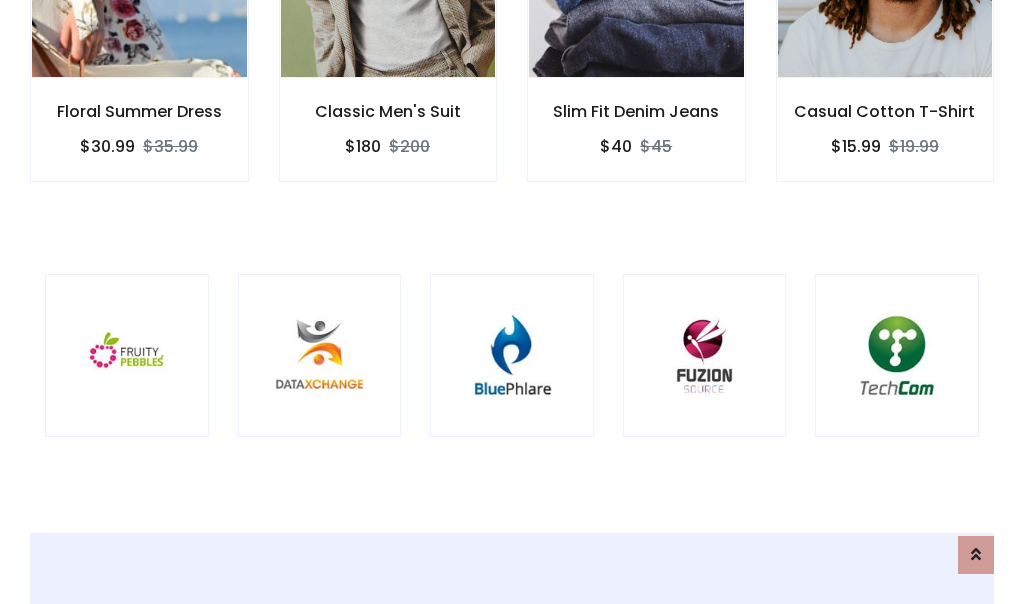 click at bounding box center [512, 356] 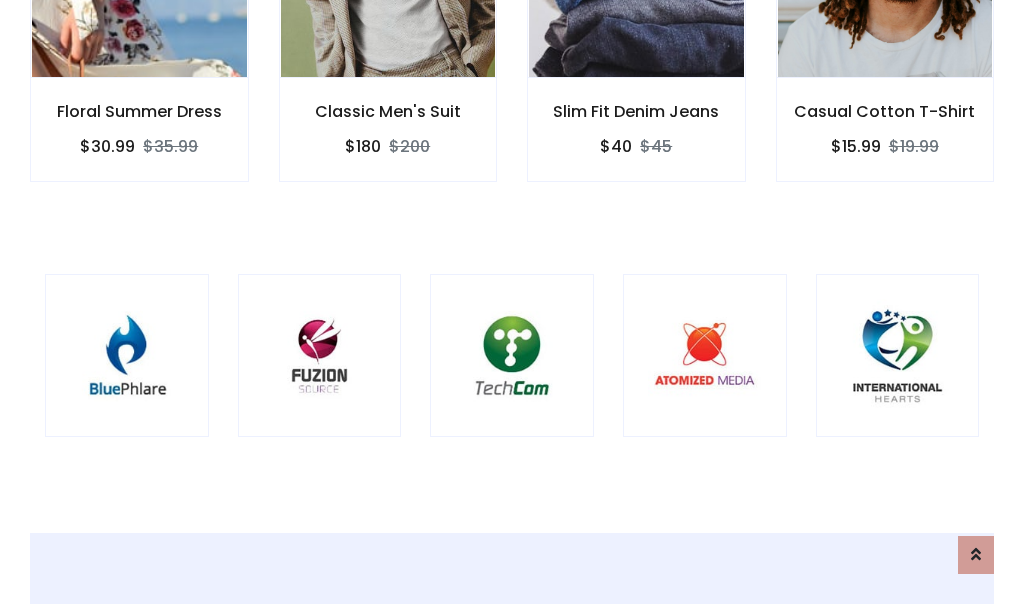 click at bounding box center [512, 356] 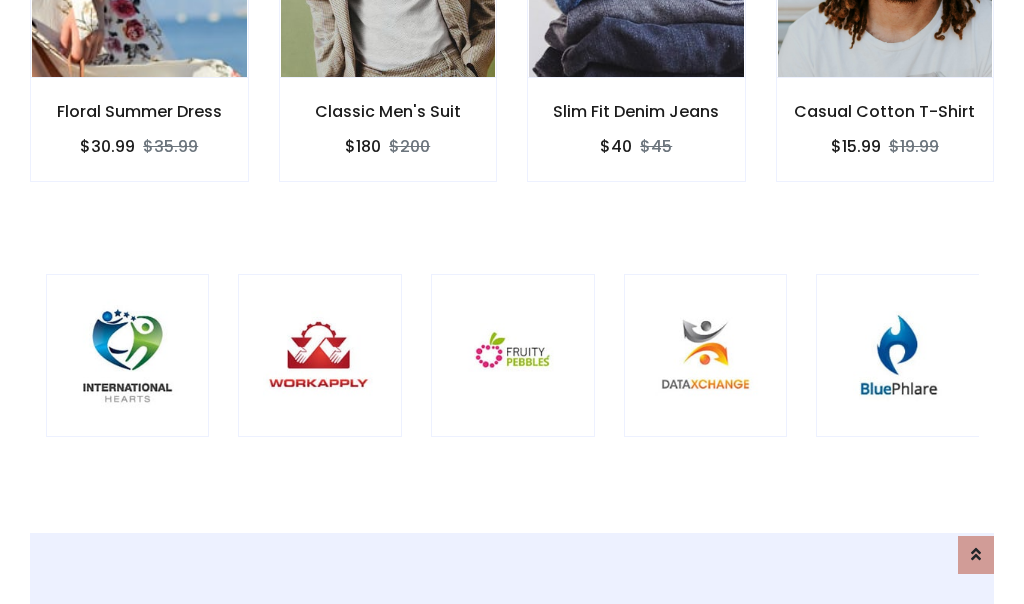 click at bounding box center [513, 356] 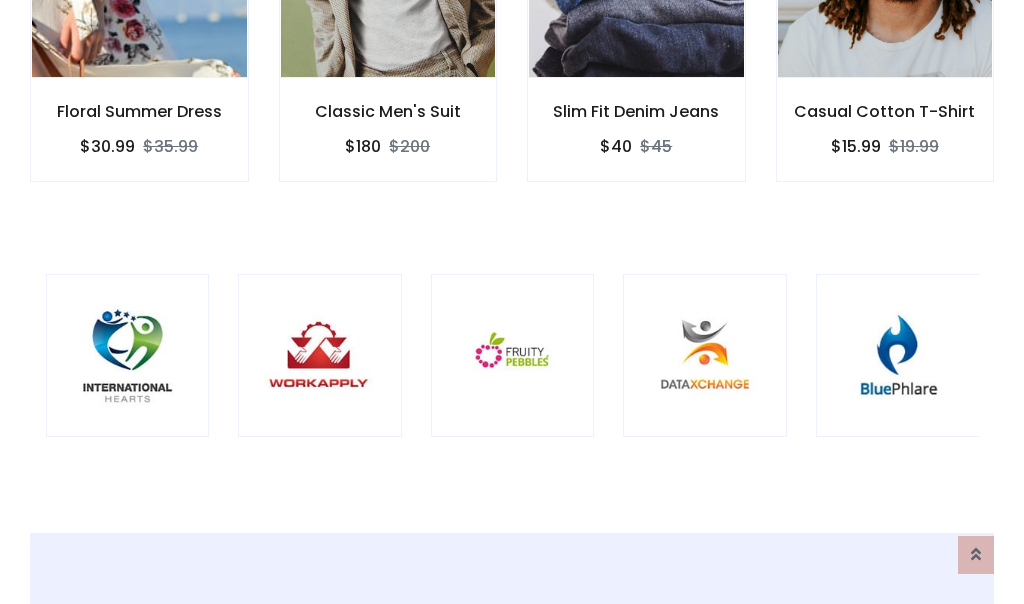 scroll, scrollTop: 0, scrollLeft: 0, axis: both 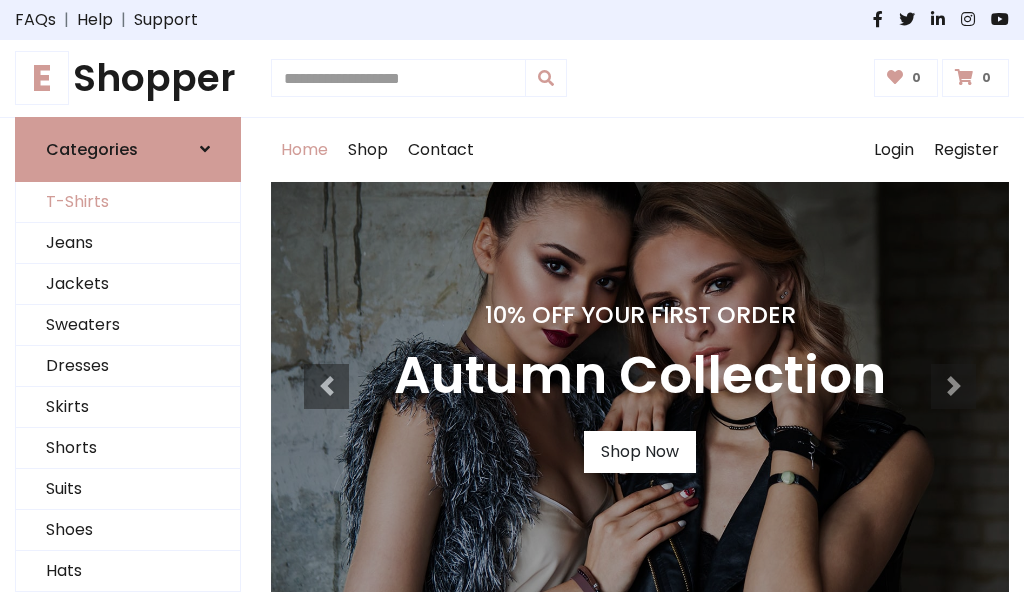 click on "T-Shirts" at bounding box center [128, 202] 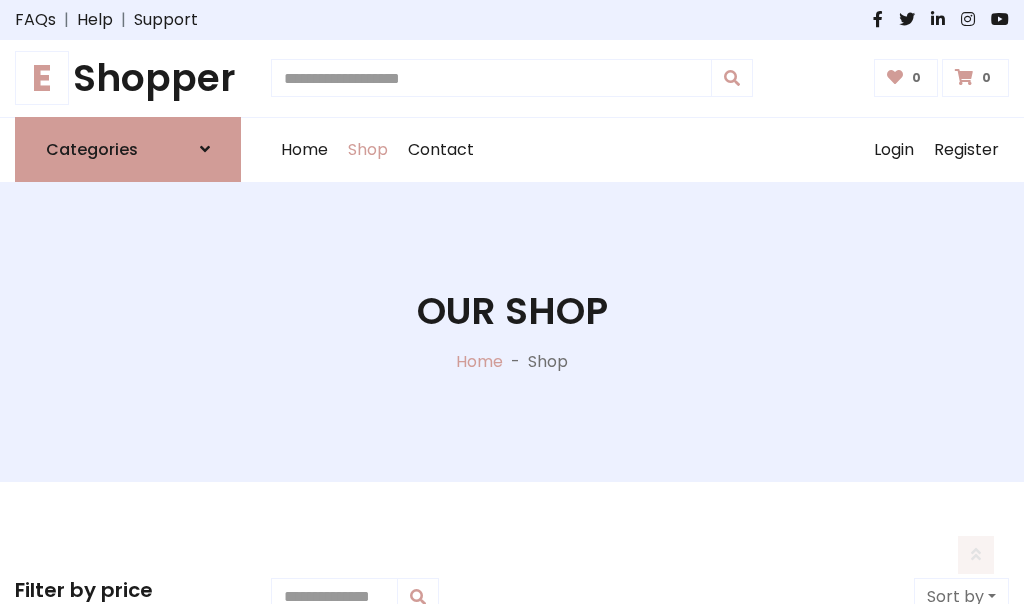 scroll, scrollTop: 802, scrollLeft: 0, axis: vertical 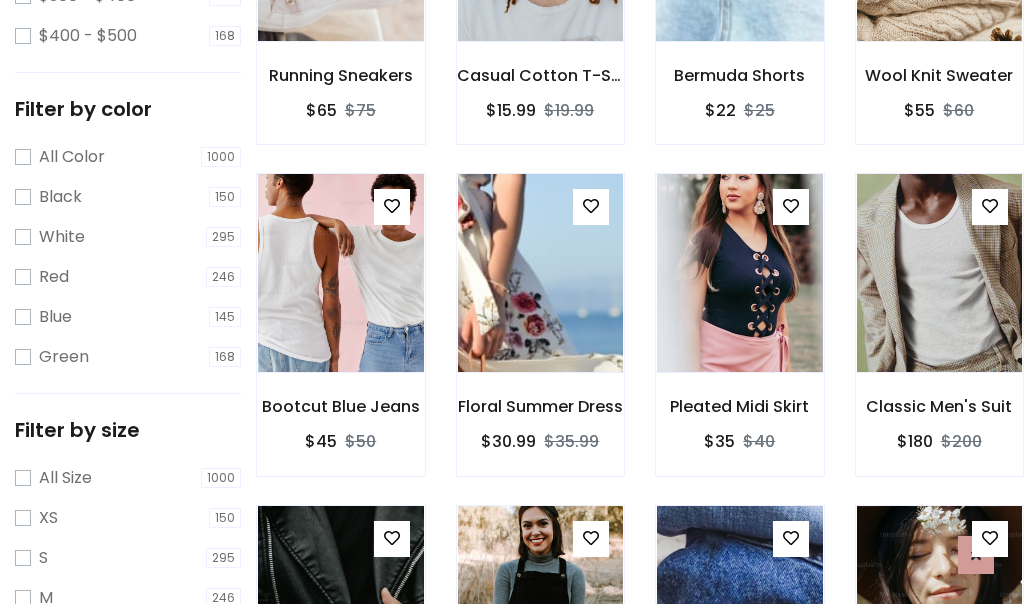 click at bounding box center [739, -58] 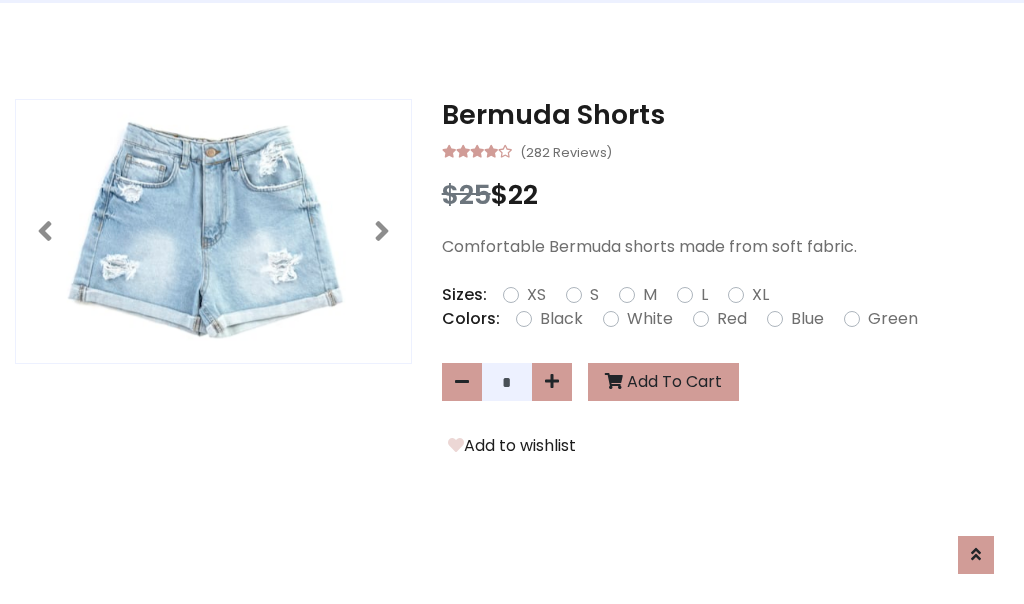 scroll, scrollTop: 0, scrollLeft: 0, axis: both 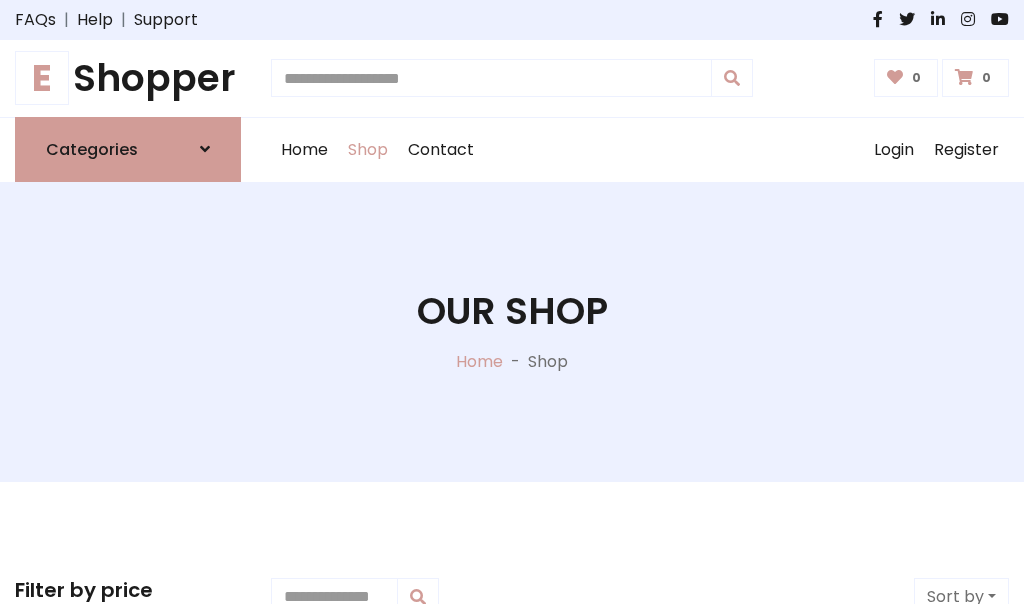click on "E Shopper" at bounding box center (128, 78) 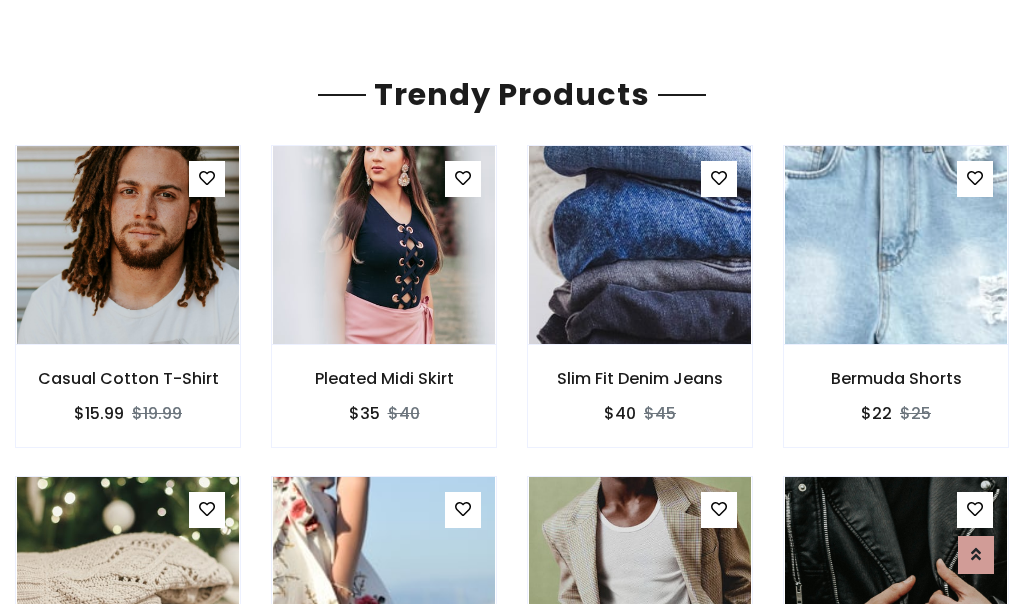scroll, scrollTop: 118, scrollLeft: 0, axis: vertical 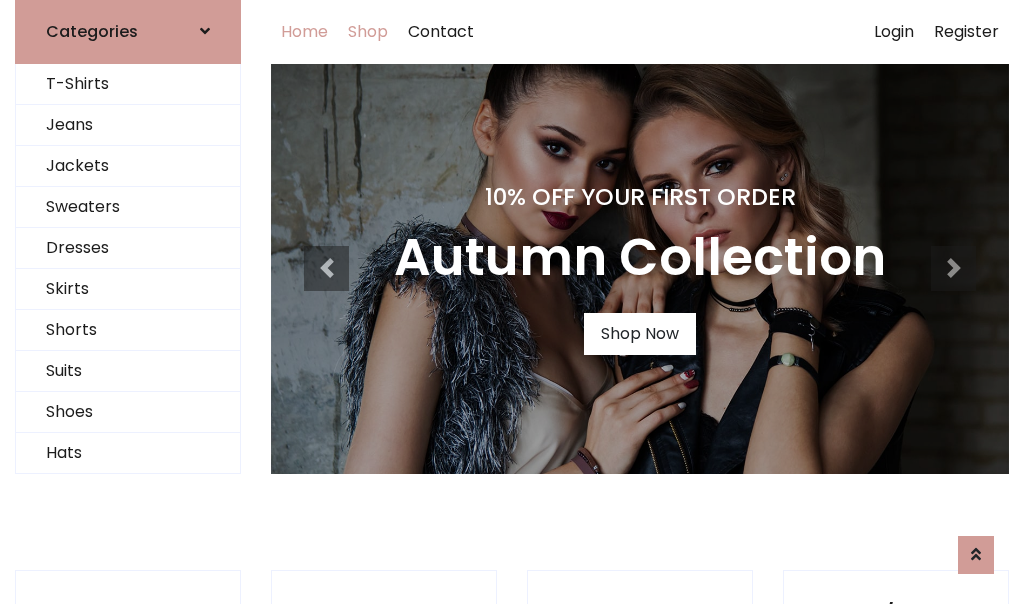 click on "Shop" at bounding box center [368, 32] 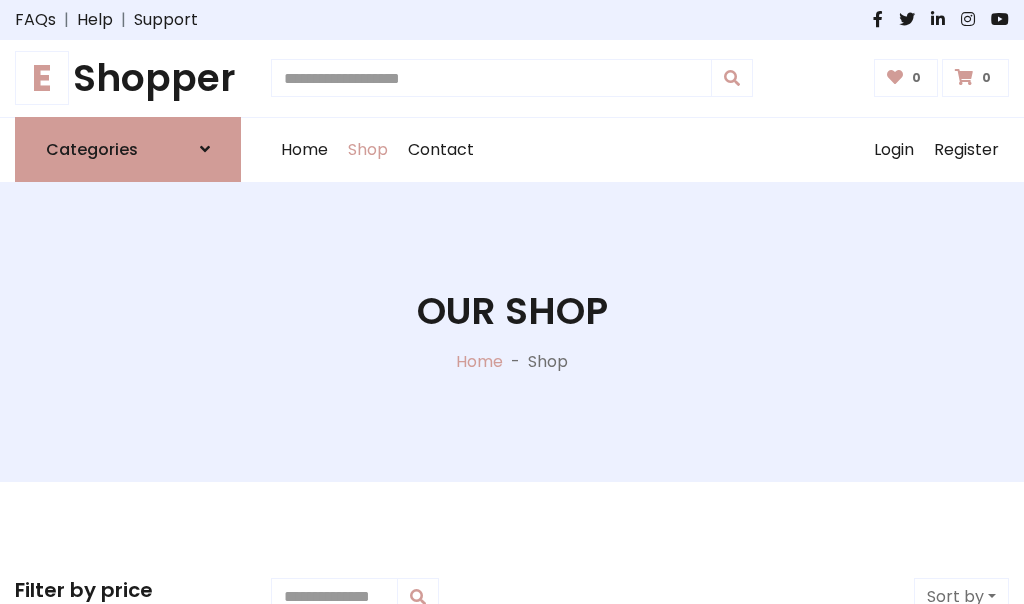 scroll, scrollTop: 0, scrollLeft: 0, axis: both 